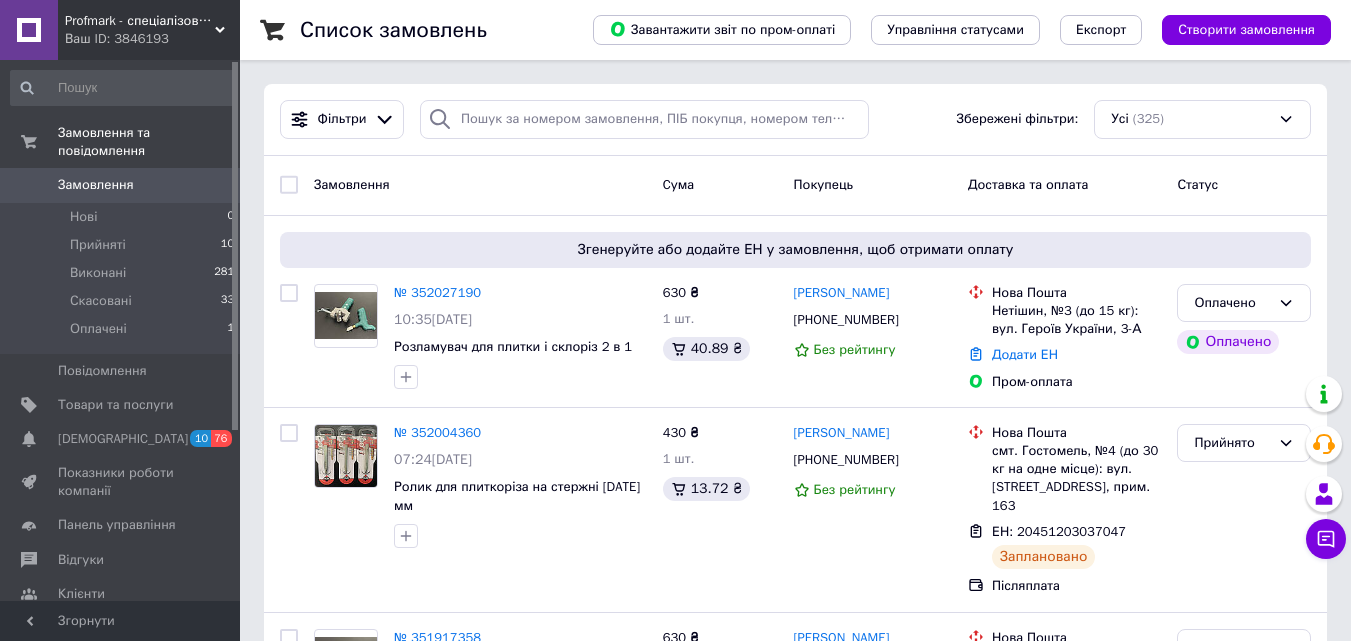 scroll, scrollTop: 0, scrollLeft: 0, axis: both 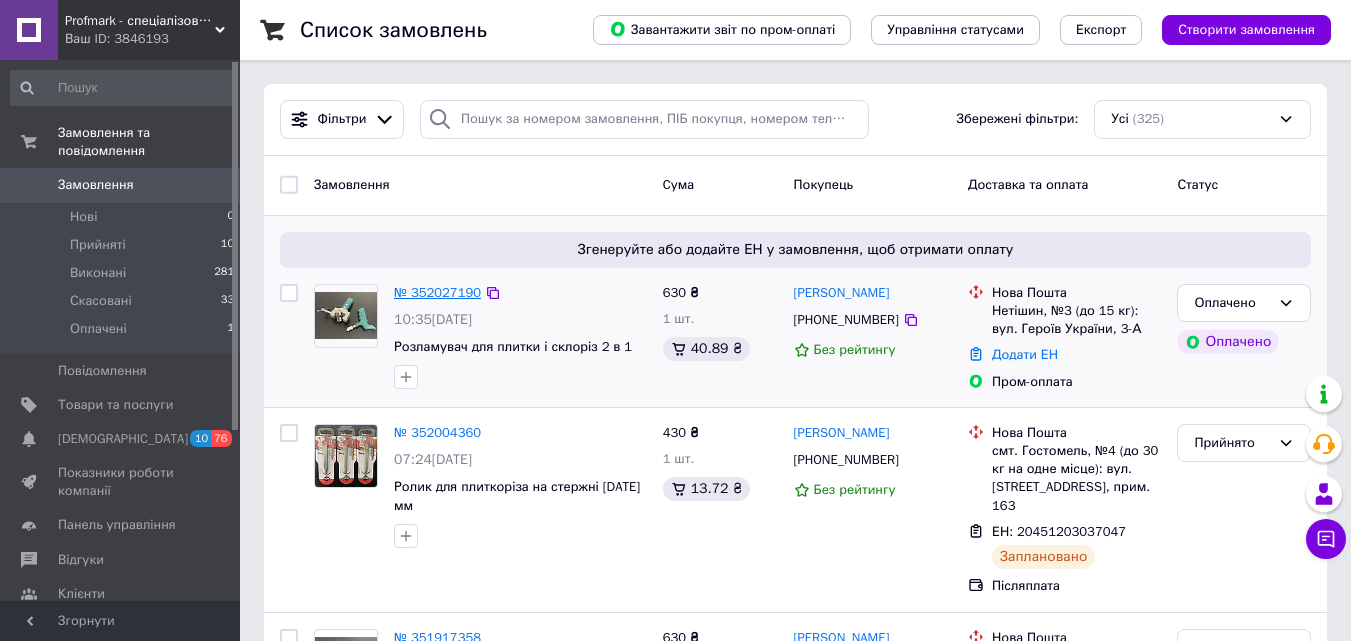 click on "№ 352027190" at bounding box center (437, 292) 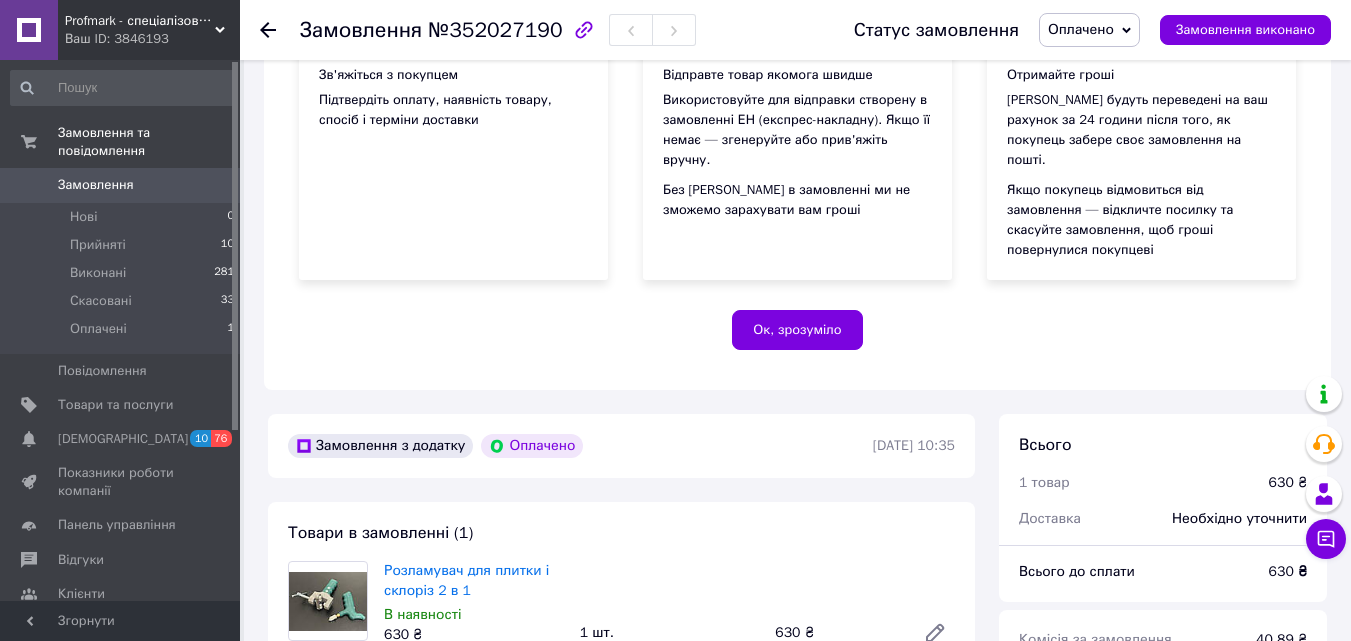 scroll, scrollTop: 112, scrollLeft: 0, axis: vertical 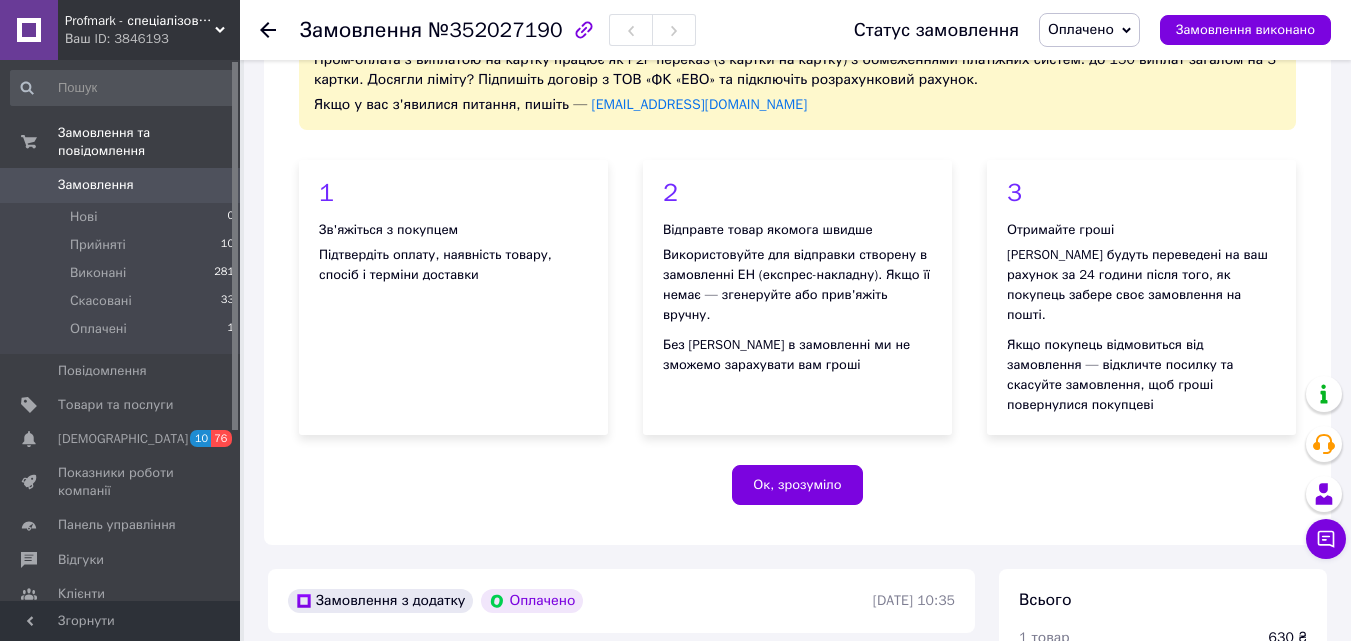 click on "Оплачено" at bounding box center (1089, 30) 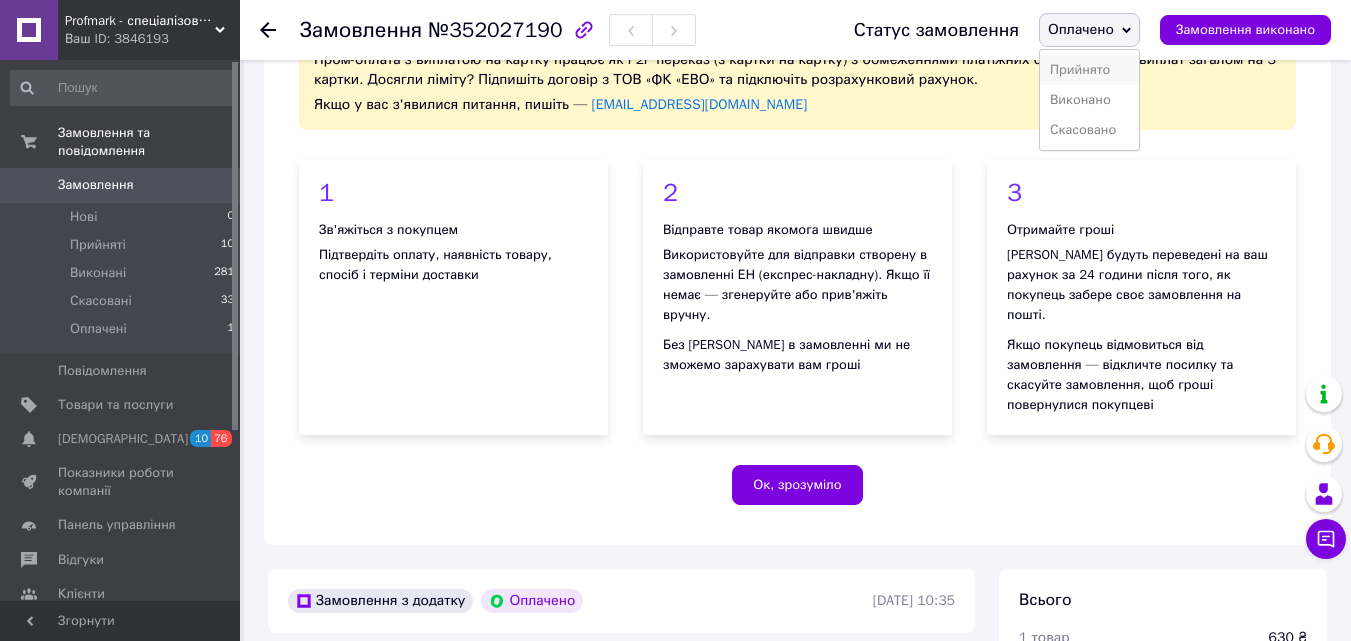 click on "Прийнято" at bounding box center [1089, 70] 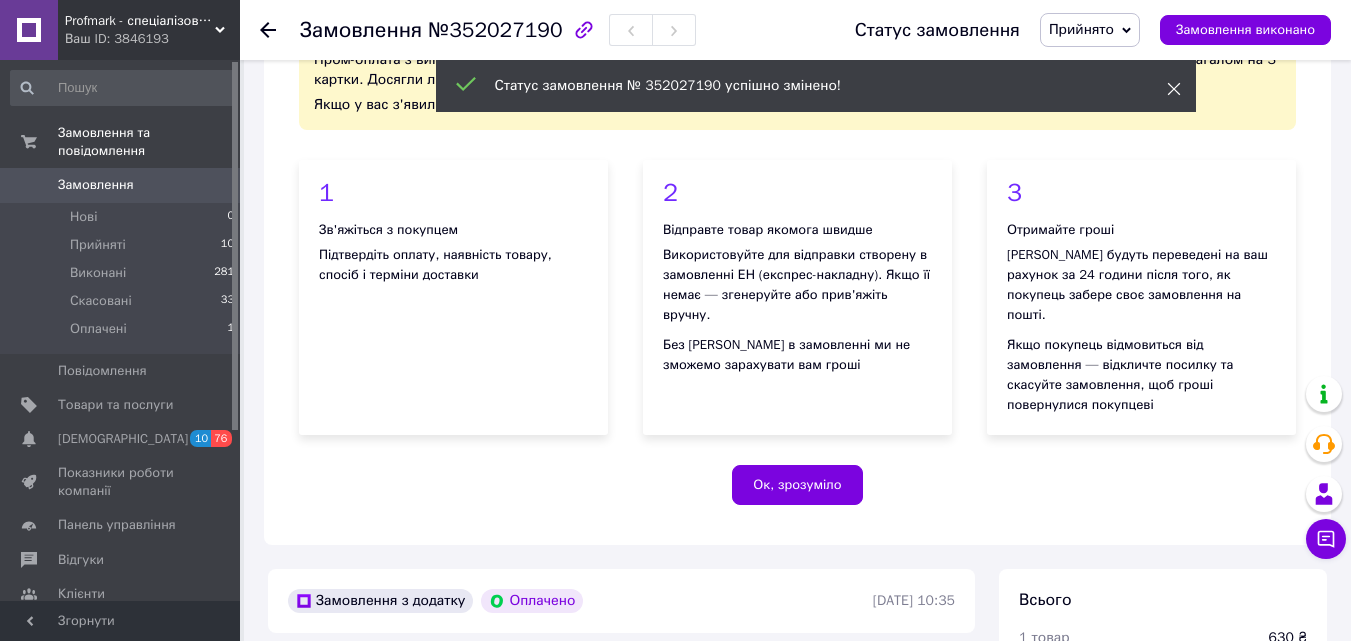 click 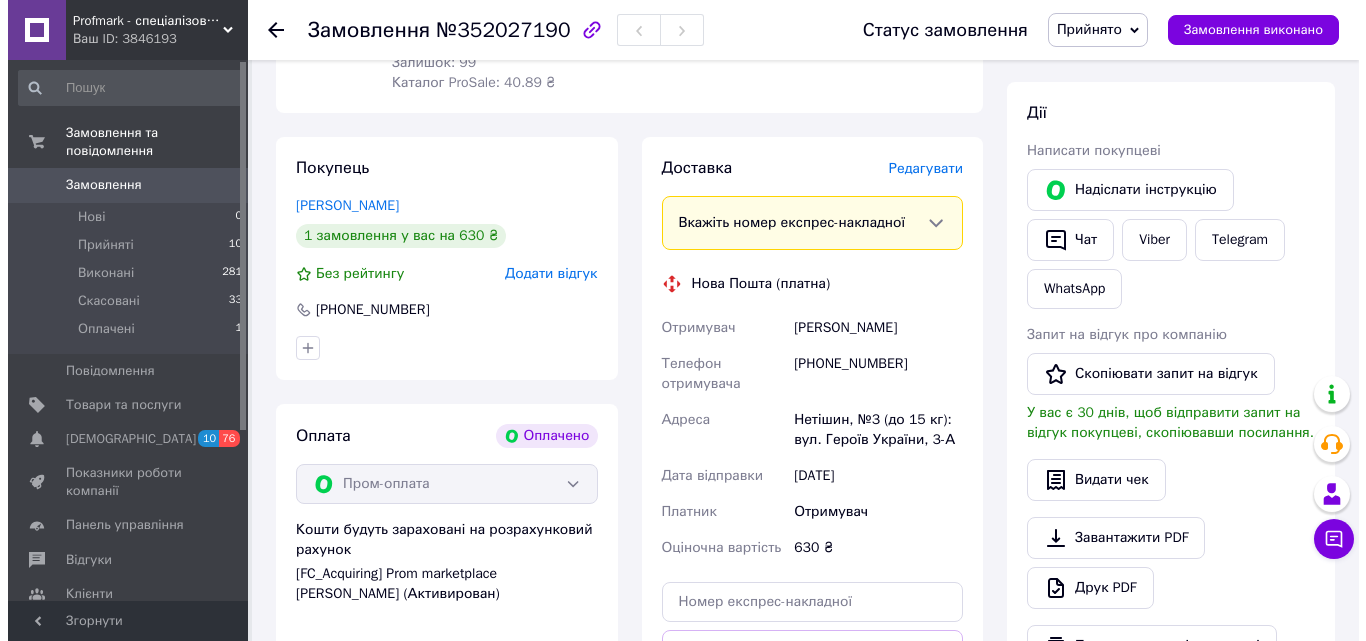 scroll, scrollTop: 890, scrollLeft: 0, axis: vertical 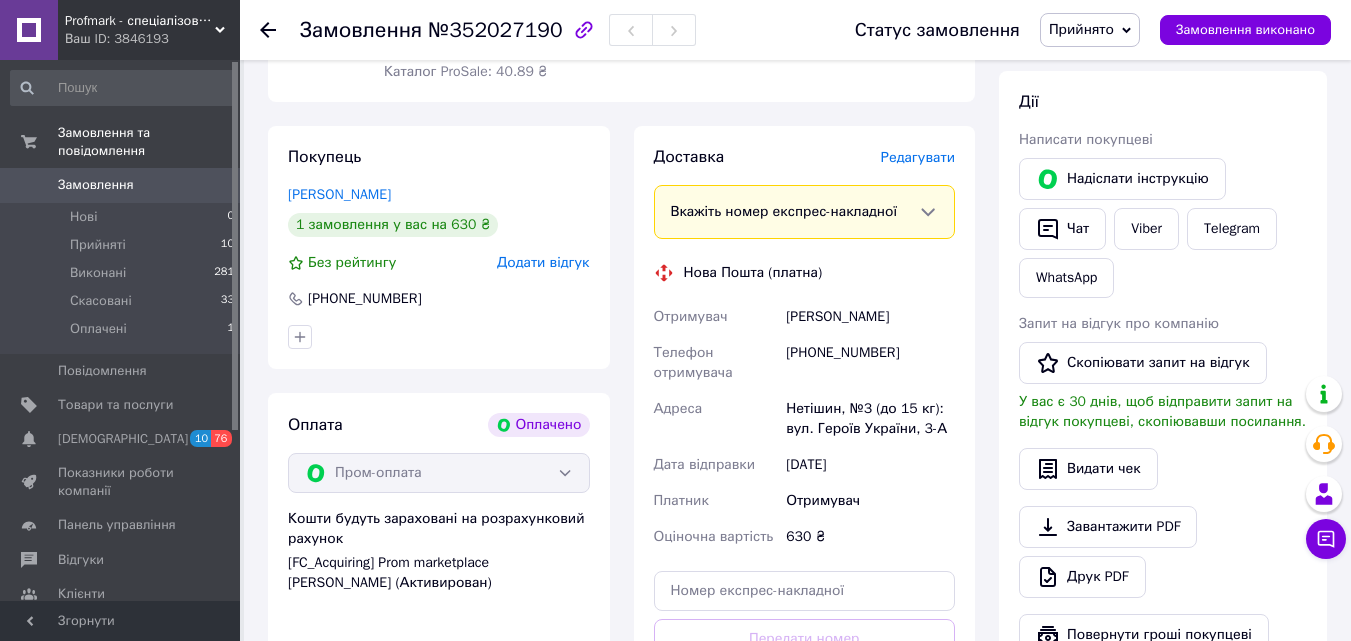click on "Редагувати" at bounding box center [918, 157] 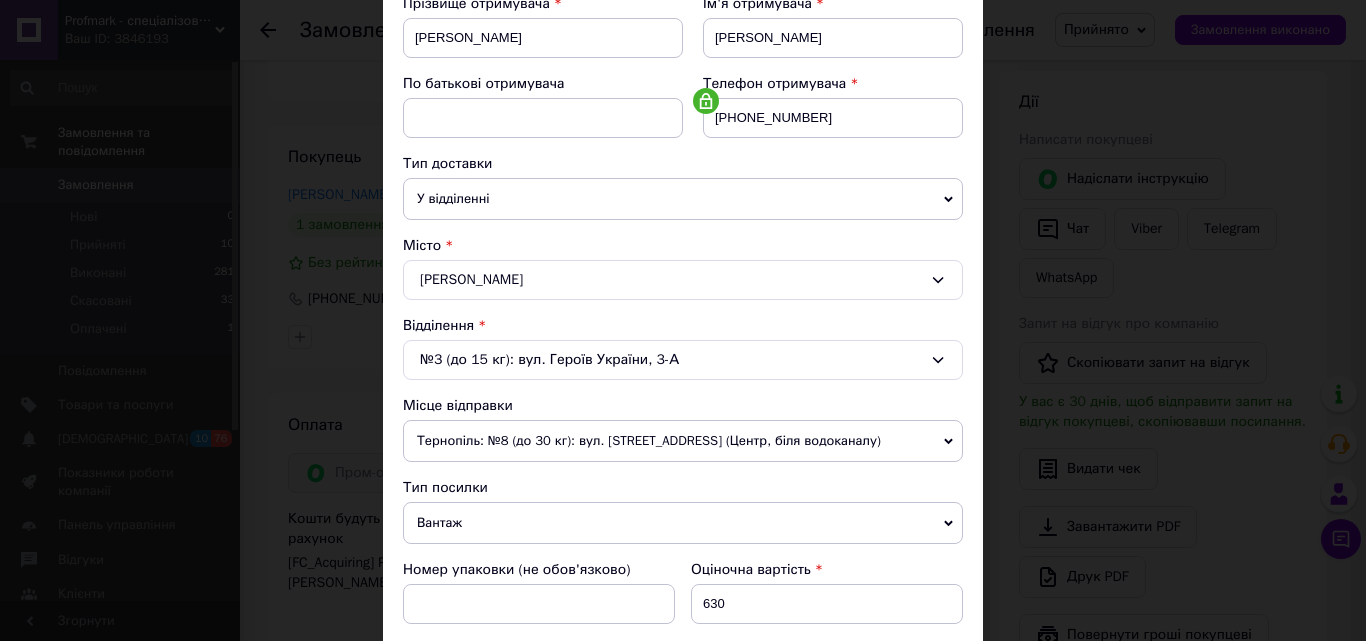 scroll, scrollTop: 347, scrollLeft: 0, axis: vertical 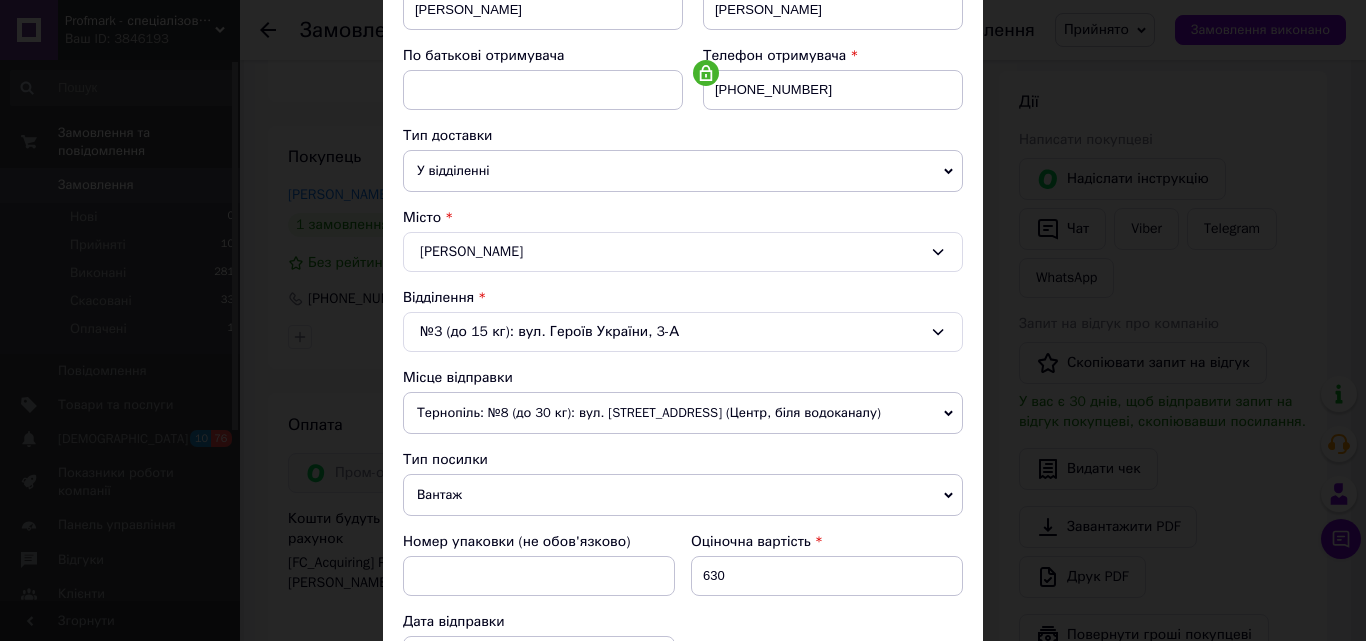 click on "Тернопіль: №8 (до 30 кг): вул. Медова, 6 (Центр, біля водоканалу)" at bounding box center [683, 413] 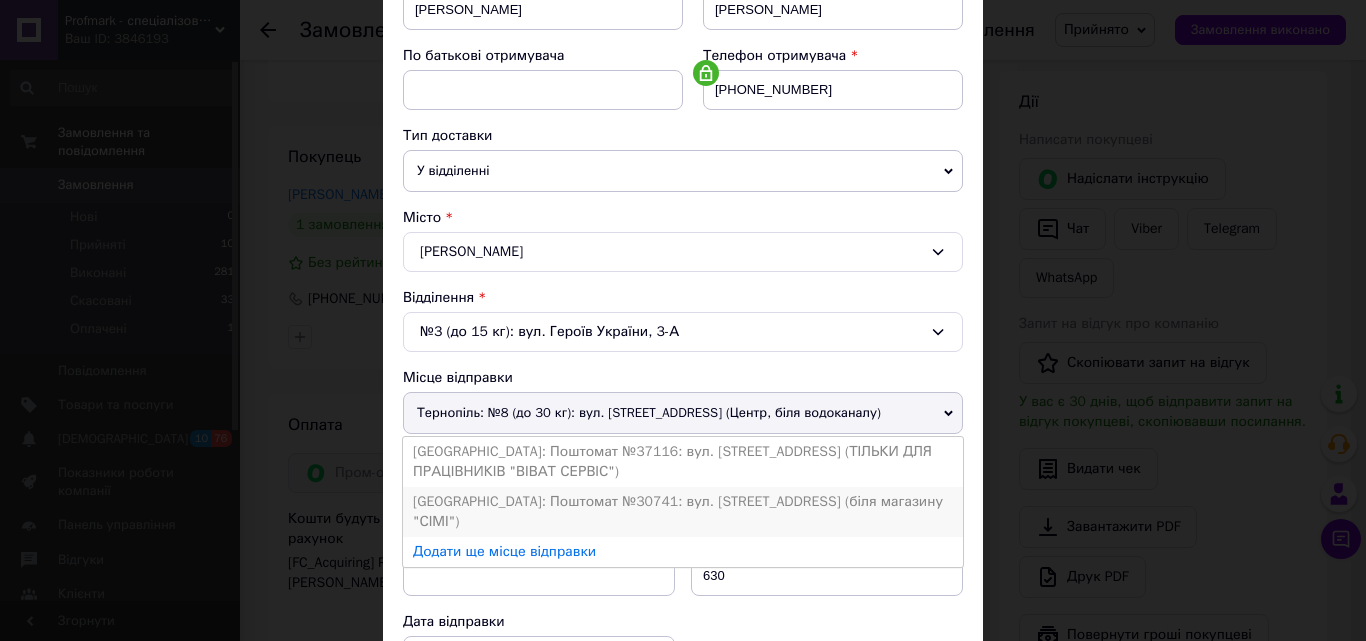 click on "Тернопіль: Поштомат №30741: вул. Білогірська, 18 (біля магазину "СІМІ")" at bounding box center (683, 512) 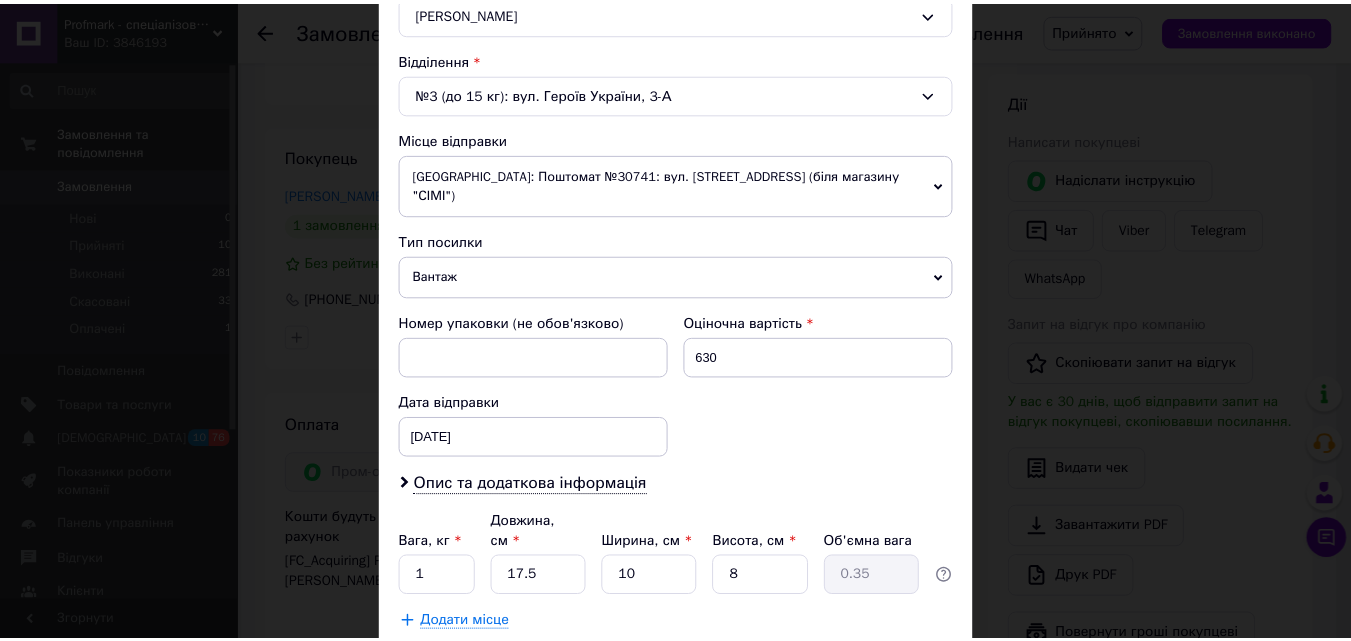 scroll, scrollTop: 687, scrollLeft: 0, axis: vertical 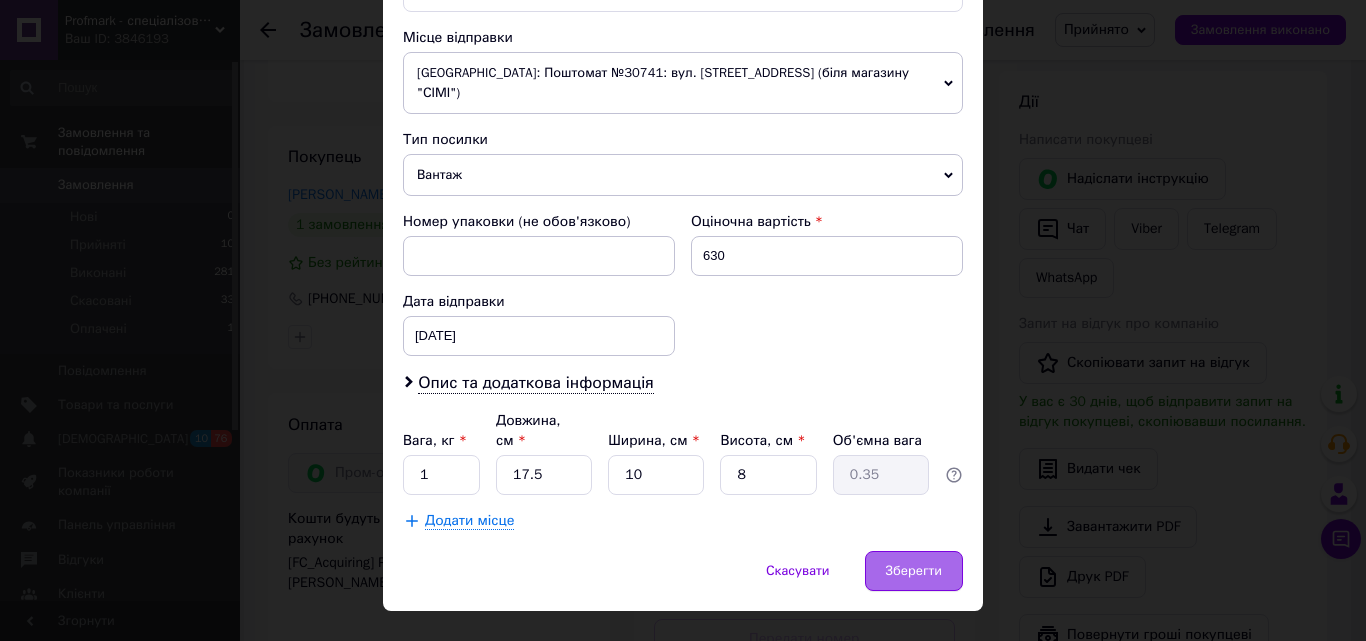 click on "Зберегти" at bounding box center (914, 571) 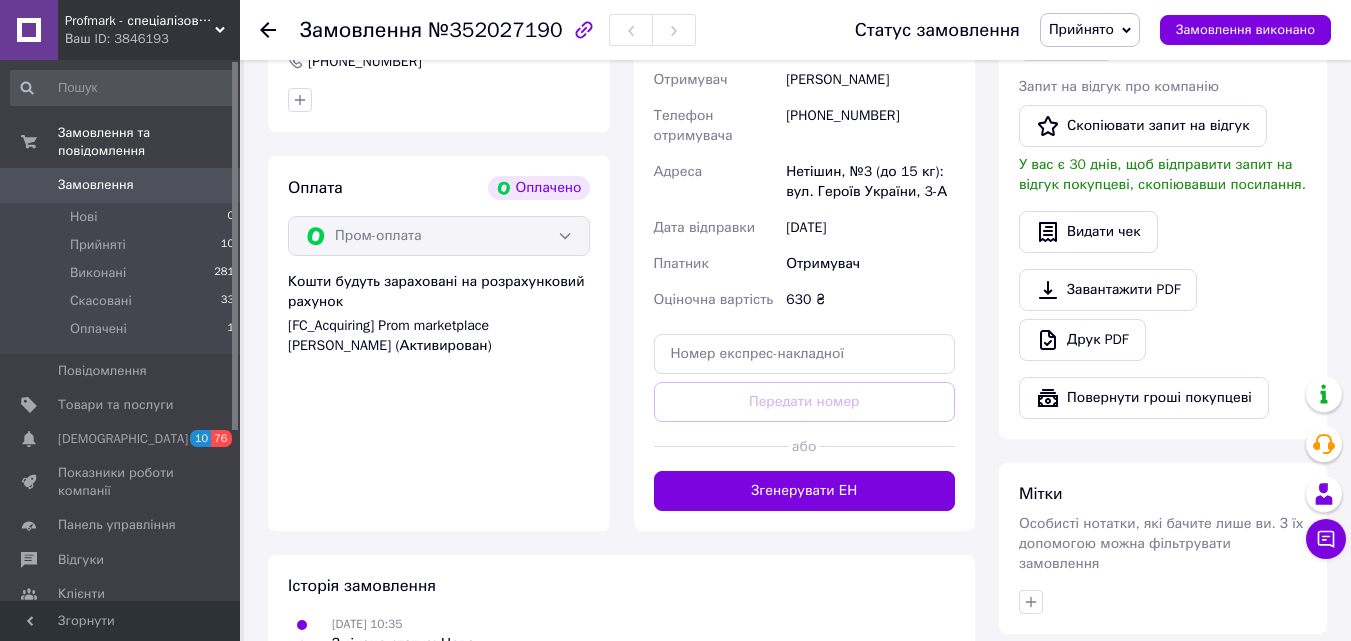 scroll, scrollTop: 1149, scrollLeft: 0, axis: vertical 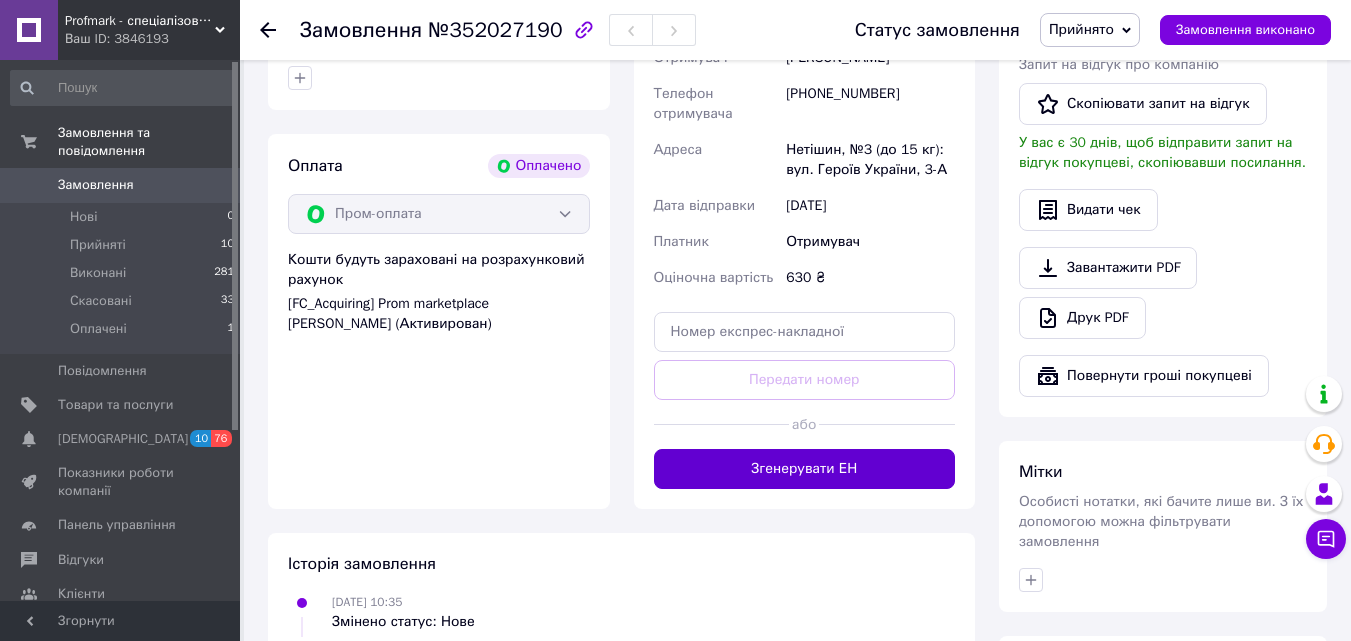 click on "Згенерувати ЕН" at bounding box center [805, 469] 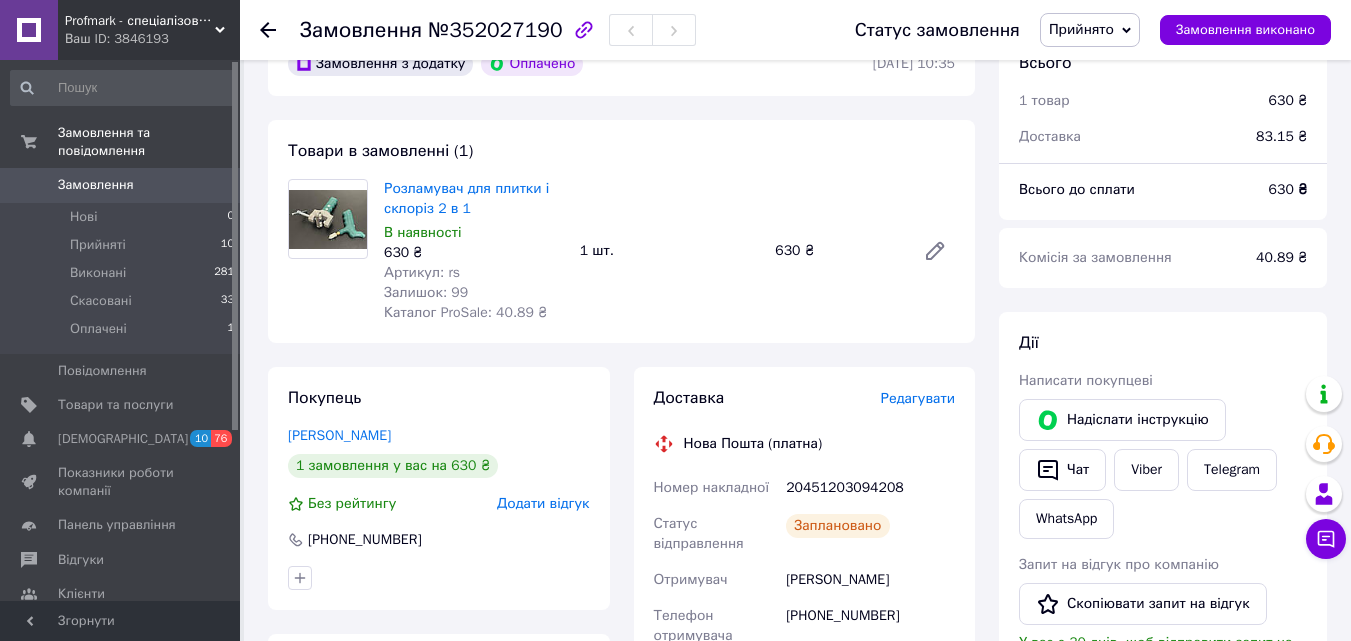 scroll, scrollTop: 627, scrollLeft: 0, axis: vertical 